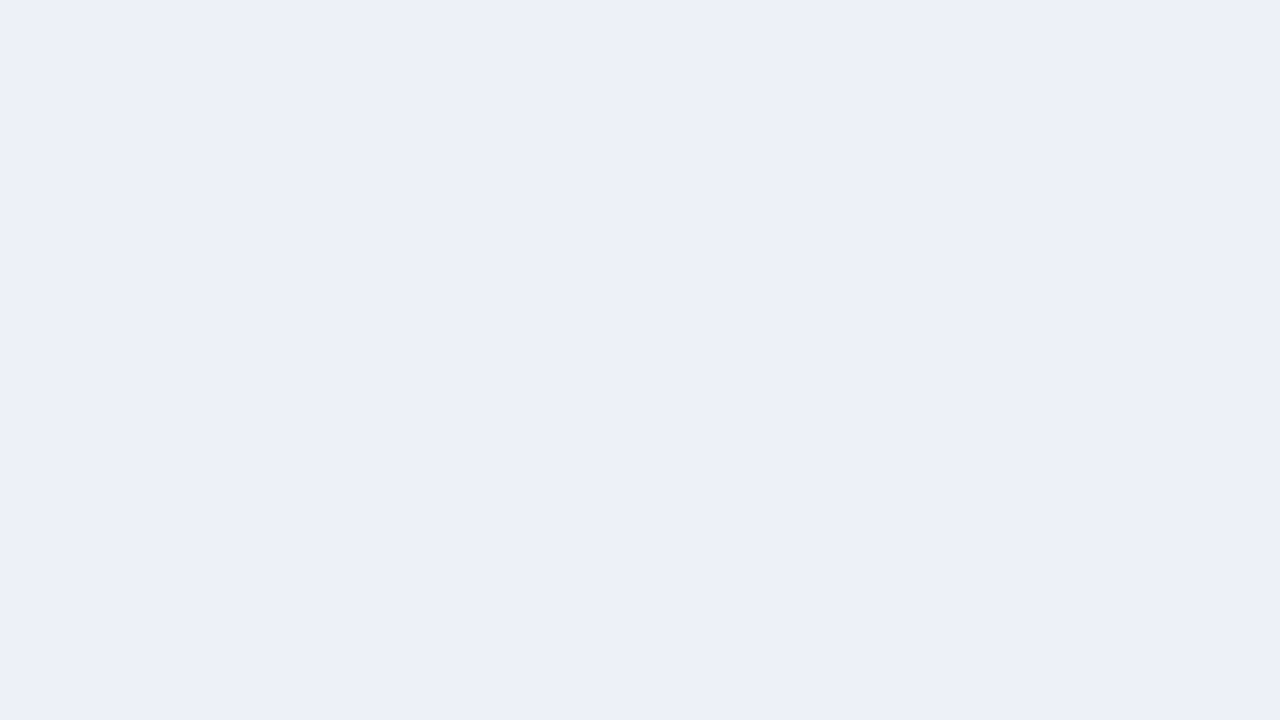 scroll, scrollTop: 0, scrollLeft: 0, axis: both 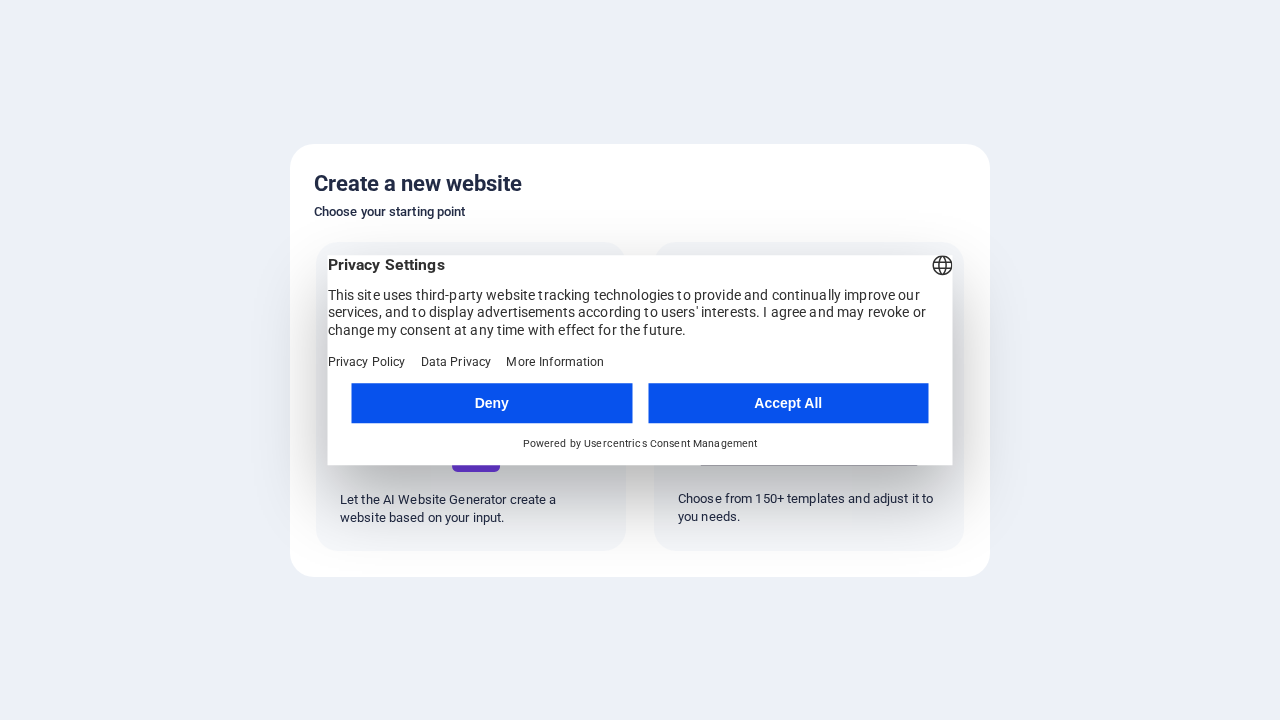 click on "Accept All" at bounding box center (788, 403) 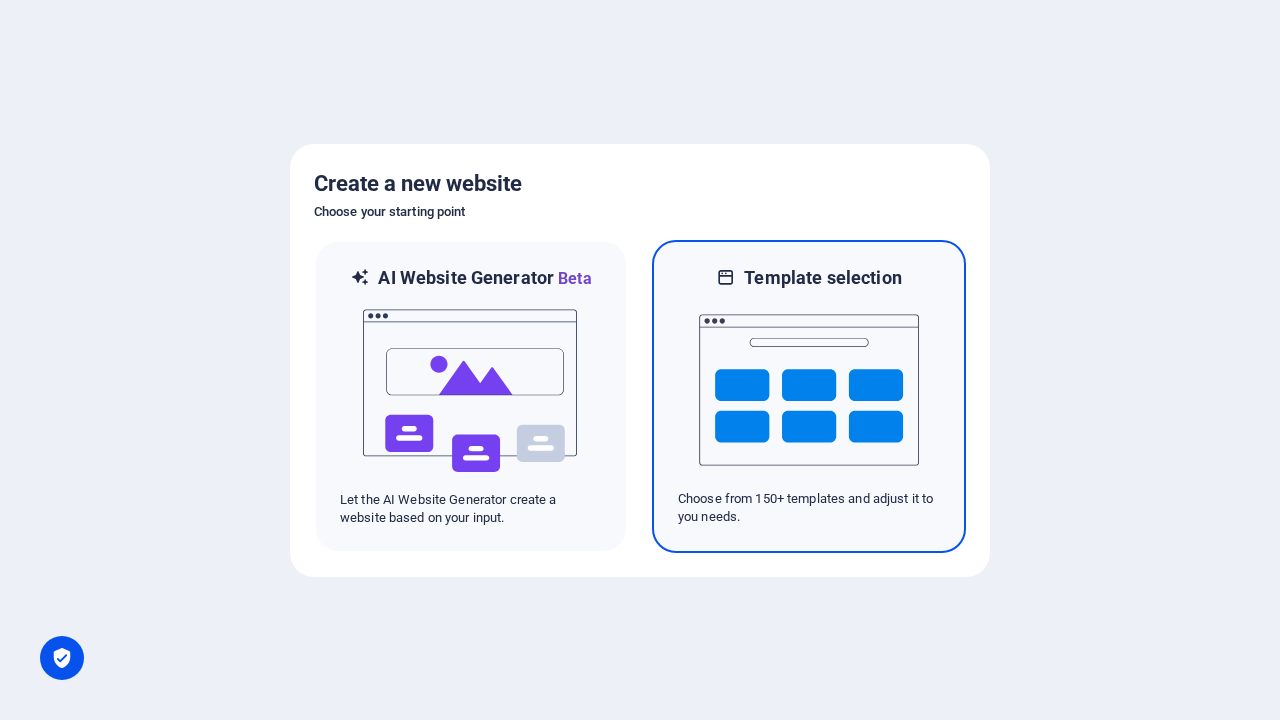 click at bounding box center [809, 390] 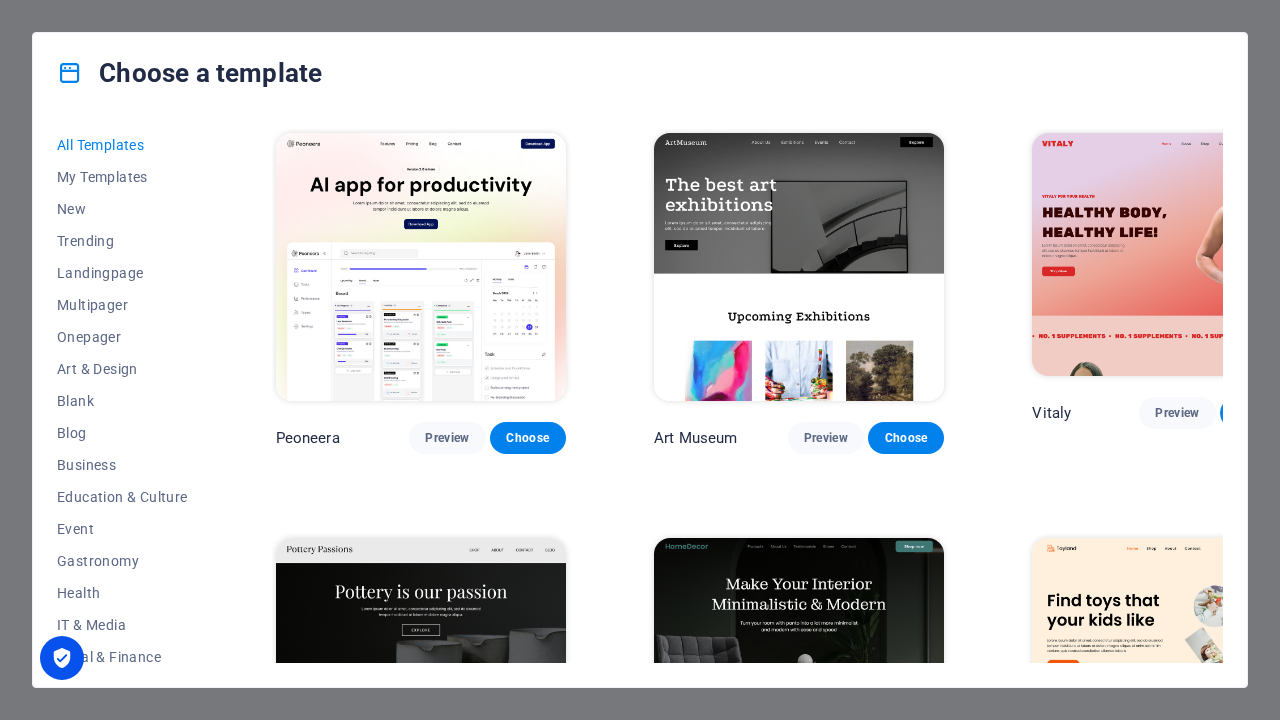 scroll, scrollTop: 777, scrollLeft: 0, axis: vertical 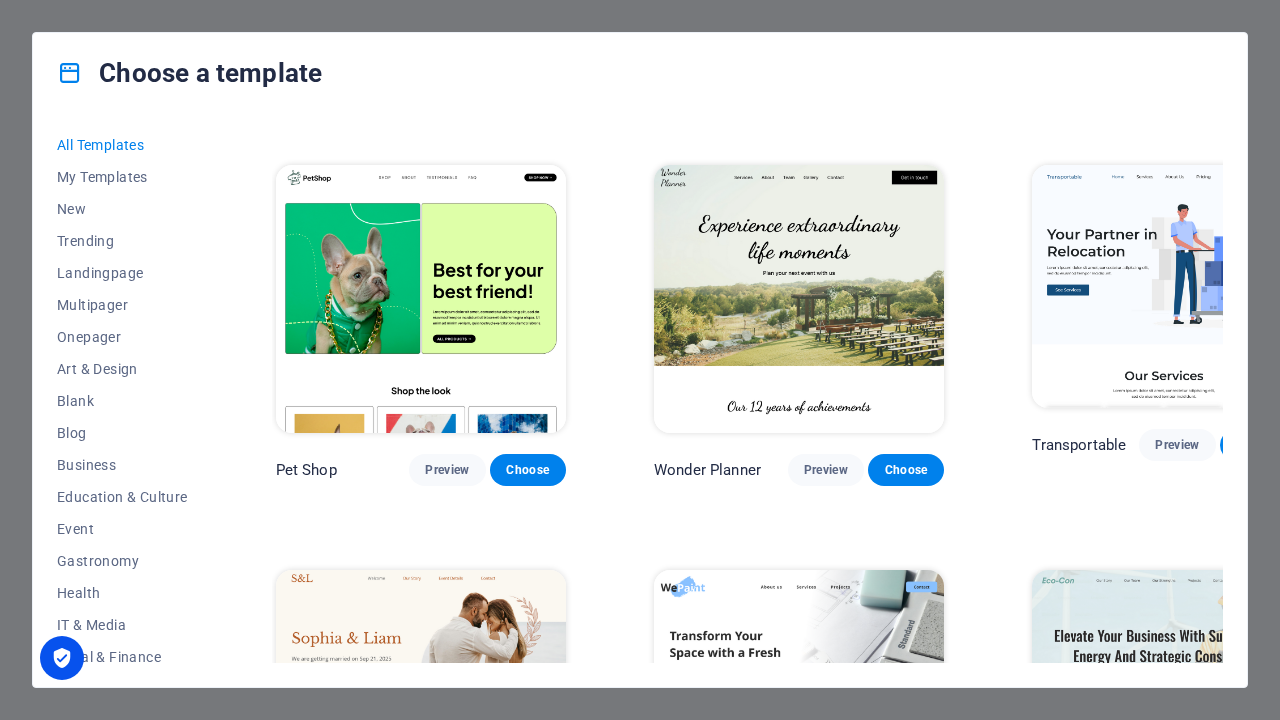 click on "Choose" at bounding box center (1258, 445) 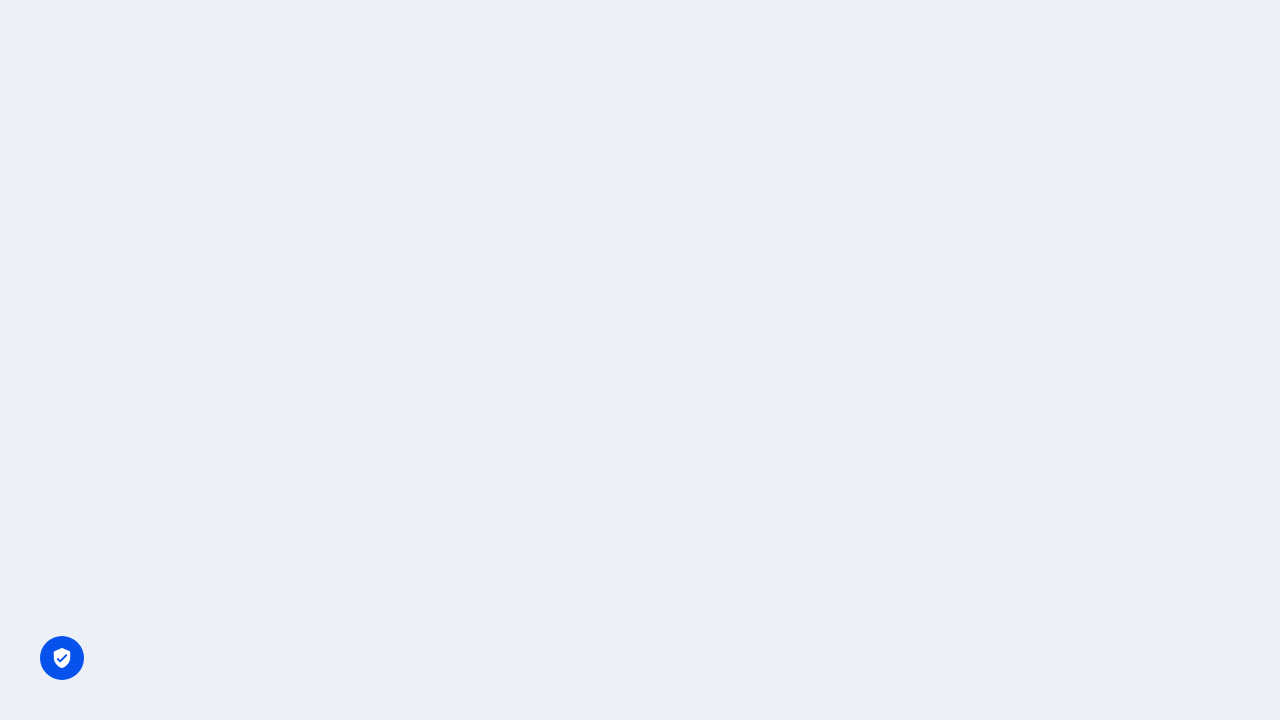 scroll, scrollTop: 0, scrollLeft: 0, axis: both 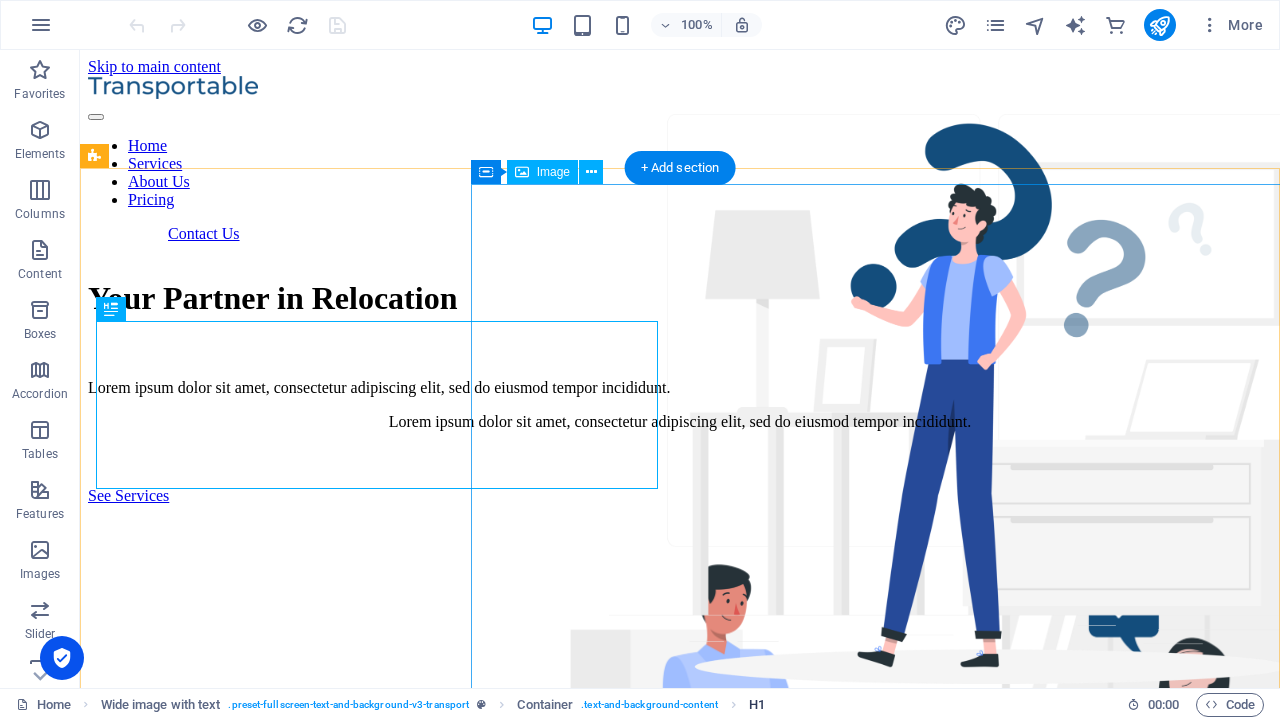 click on "H1" at bounding box center [757, 705] 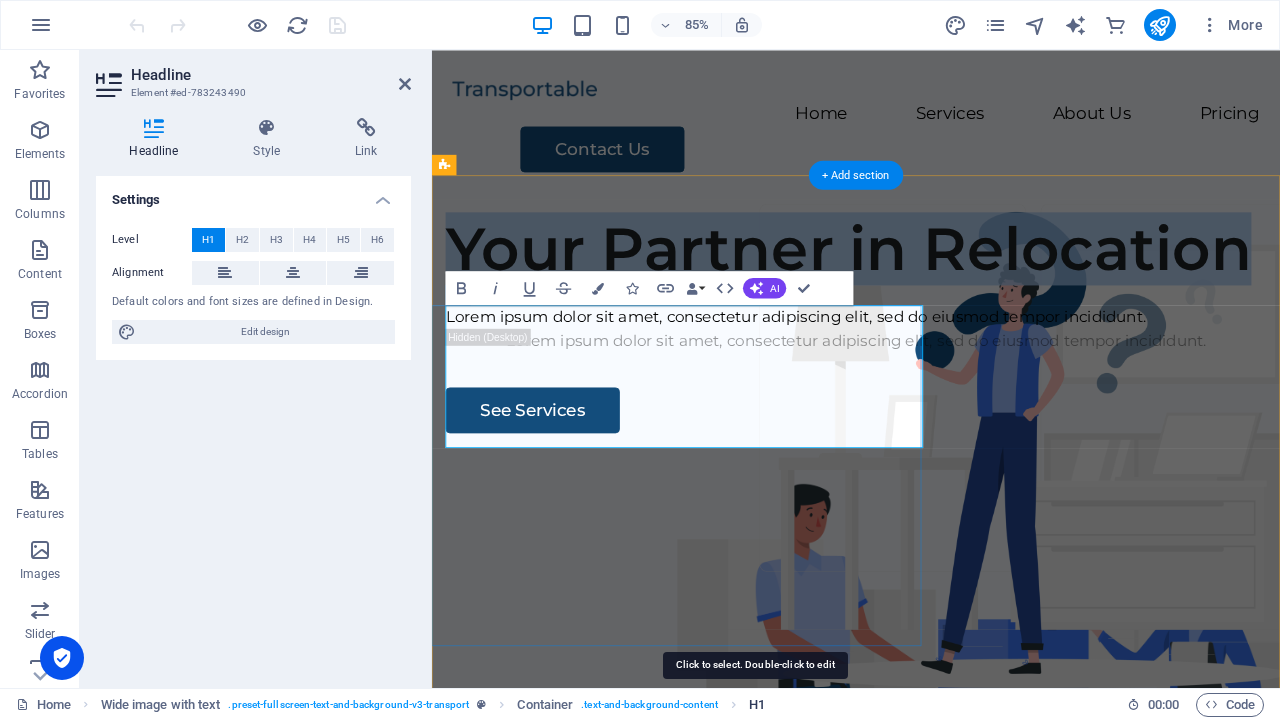 type 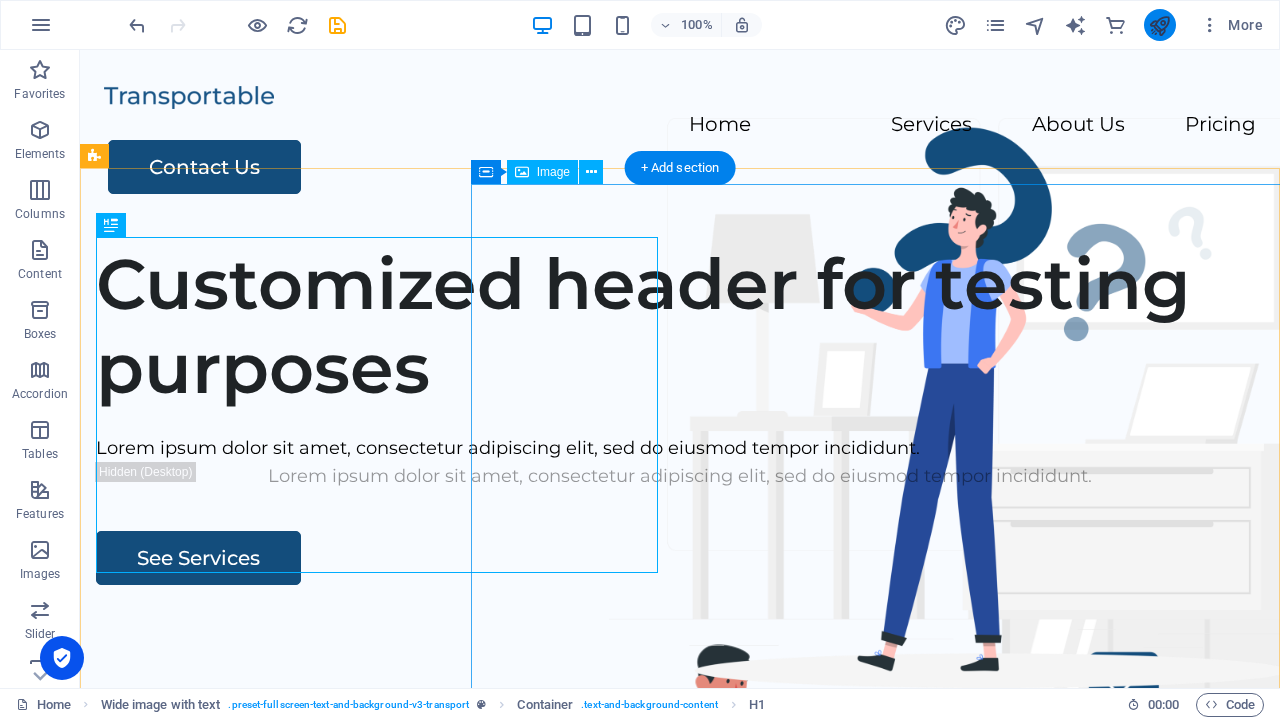 click at bounding box center [1159, 25] 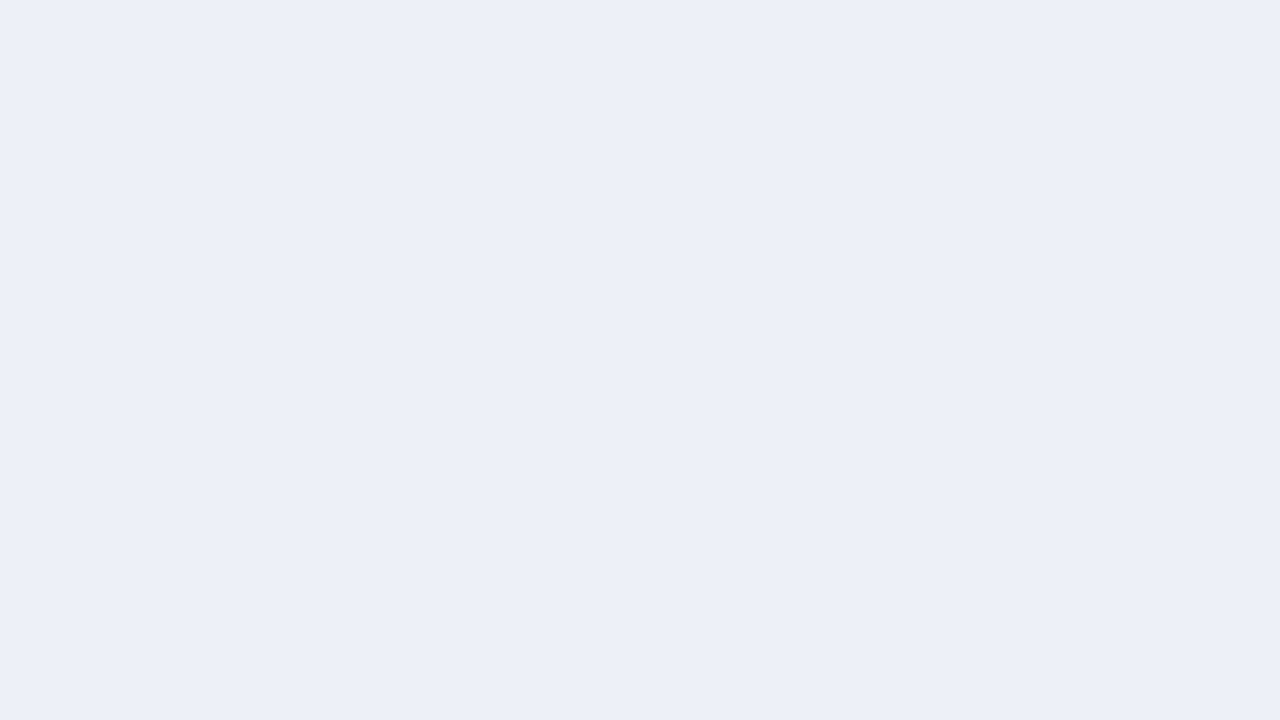scroll, scrollTop: 0, scrollLeft: 0, axis: both 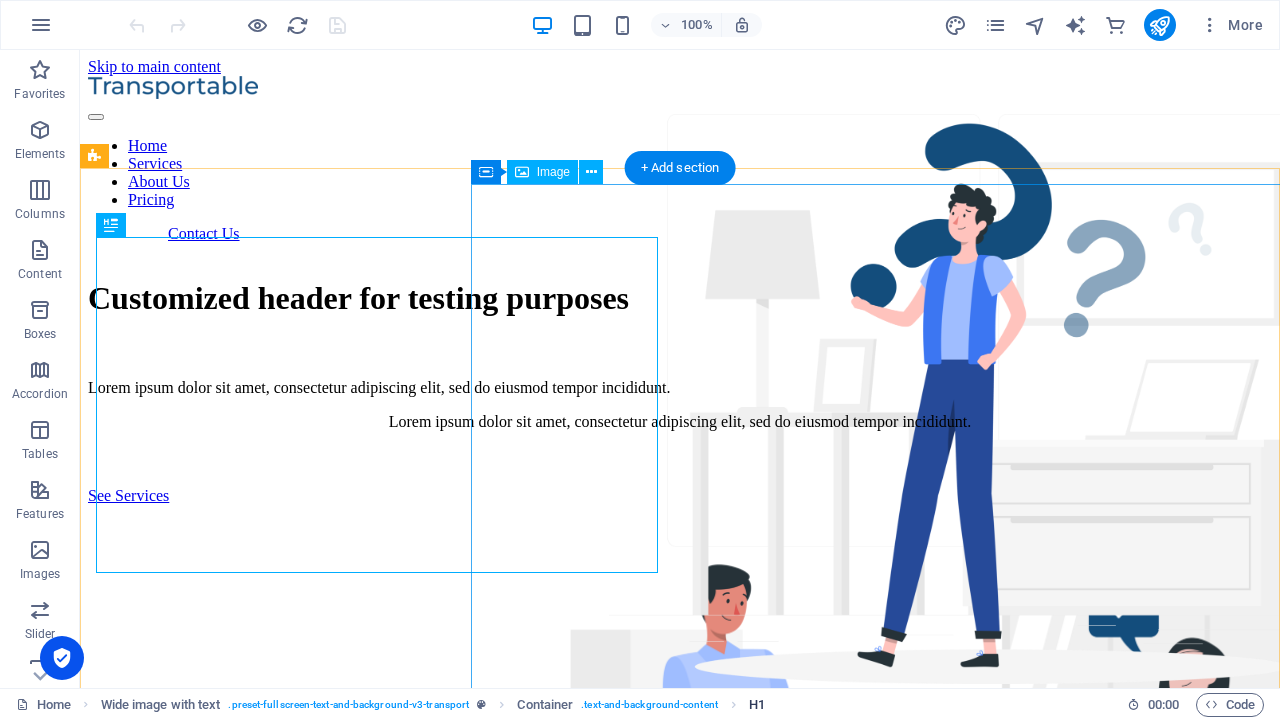 click on "H1" at bounding box center [757, 705] 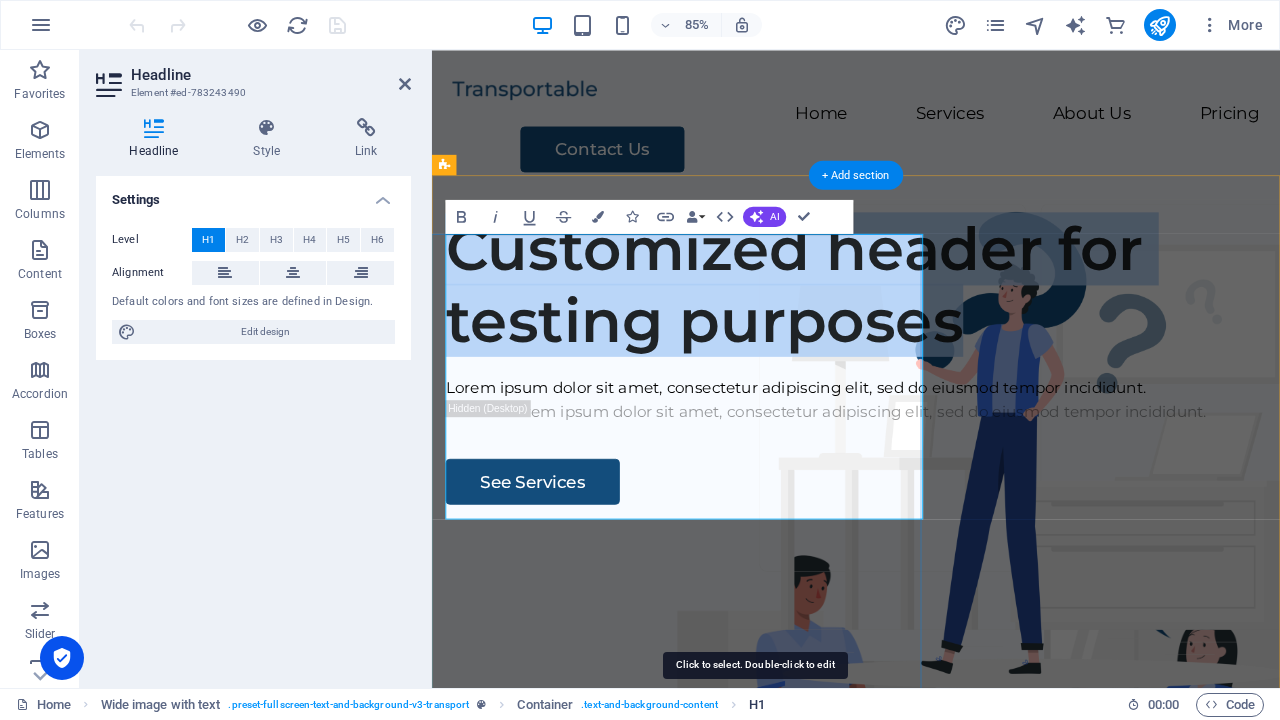 type 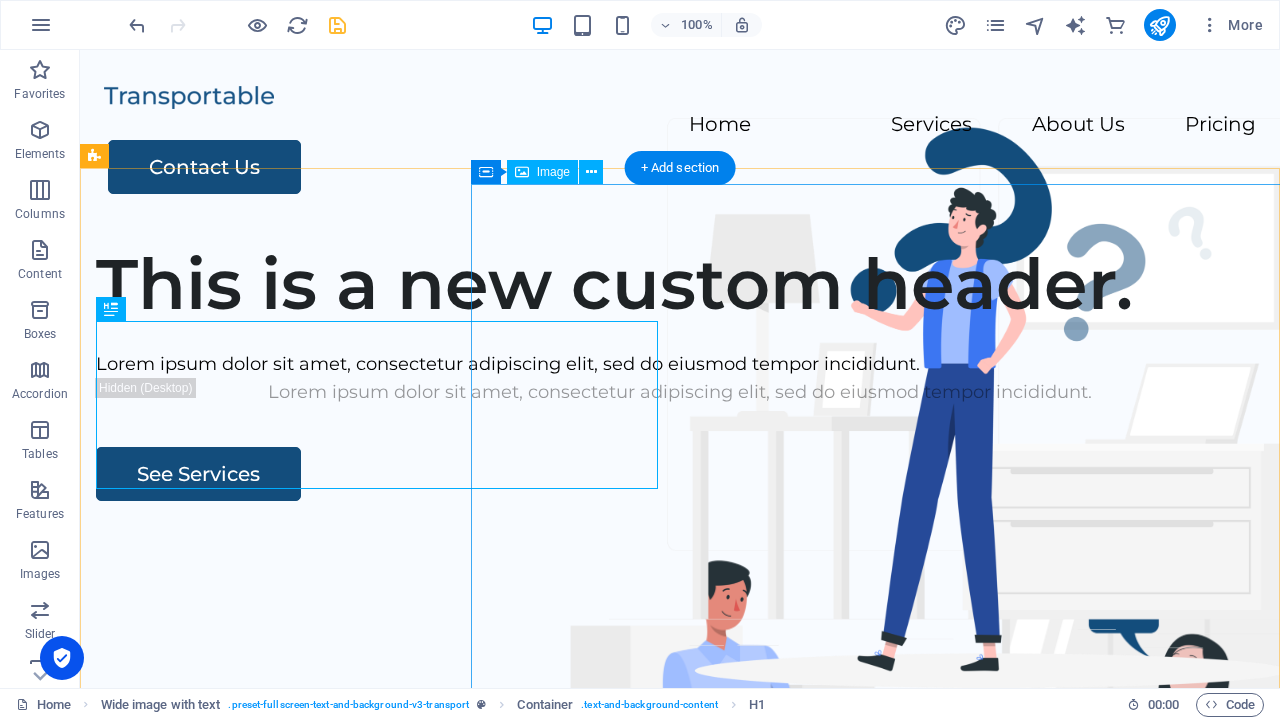 click at bounding box center (337, 25) 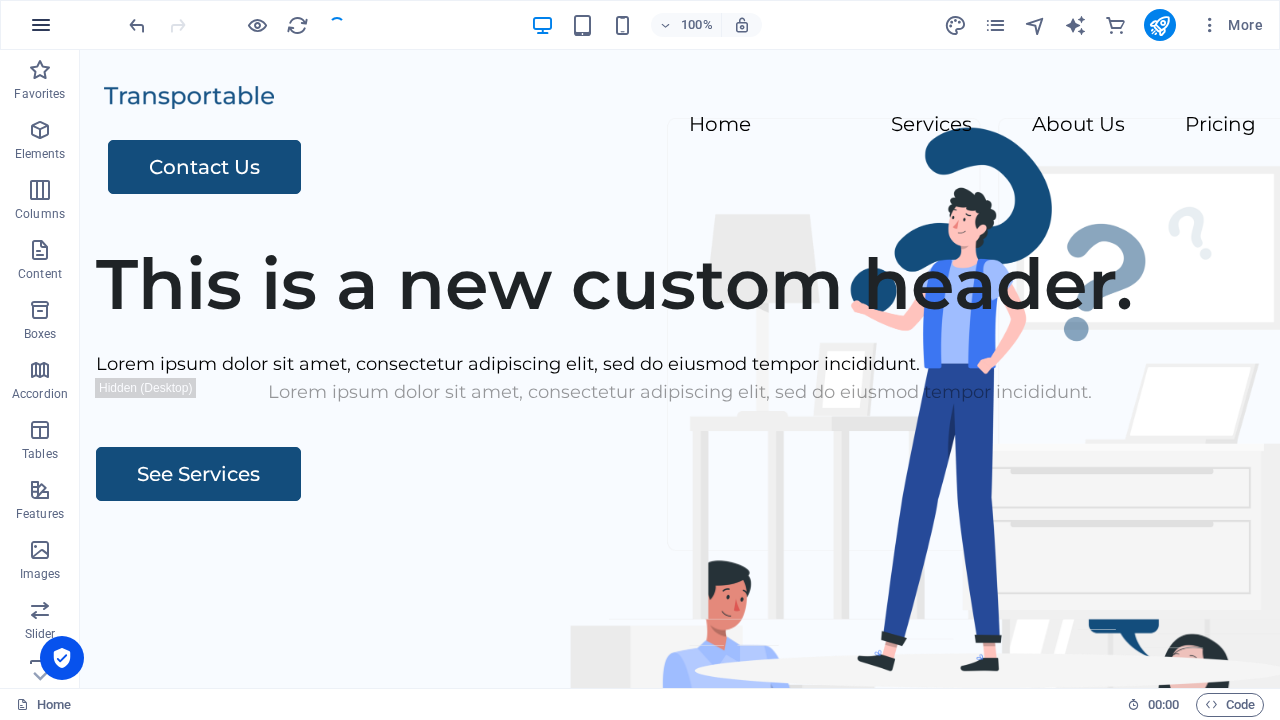 click at bounding box center [41, 25] 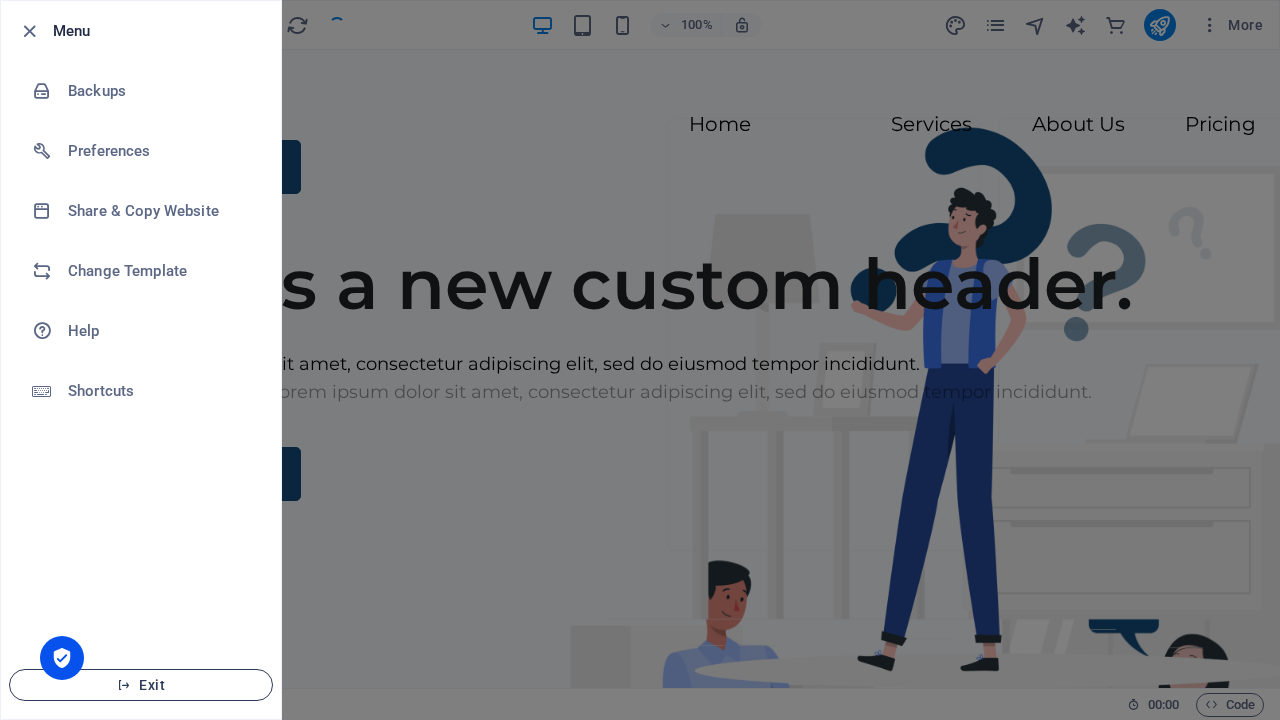 click on "Exit" at bounding box center [141, 685] 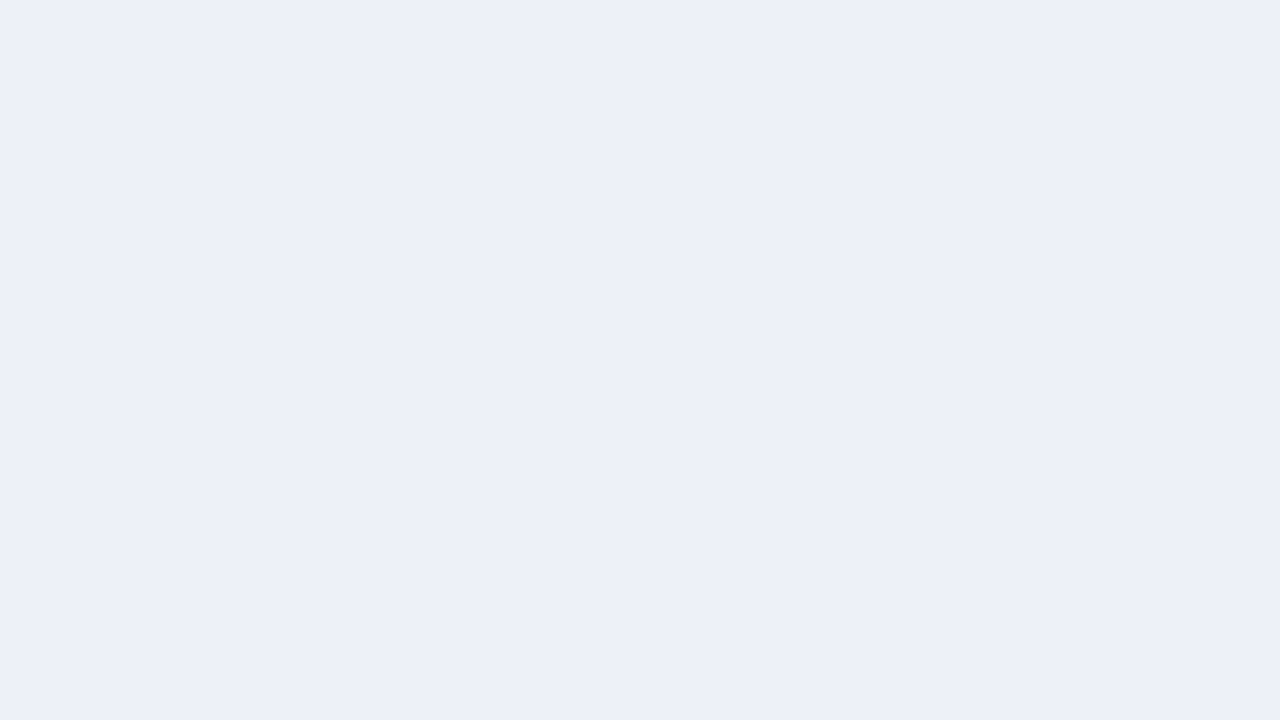 scroll, scrollTop: 0, scrollLeft: 0, axis: both 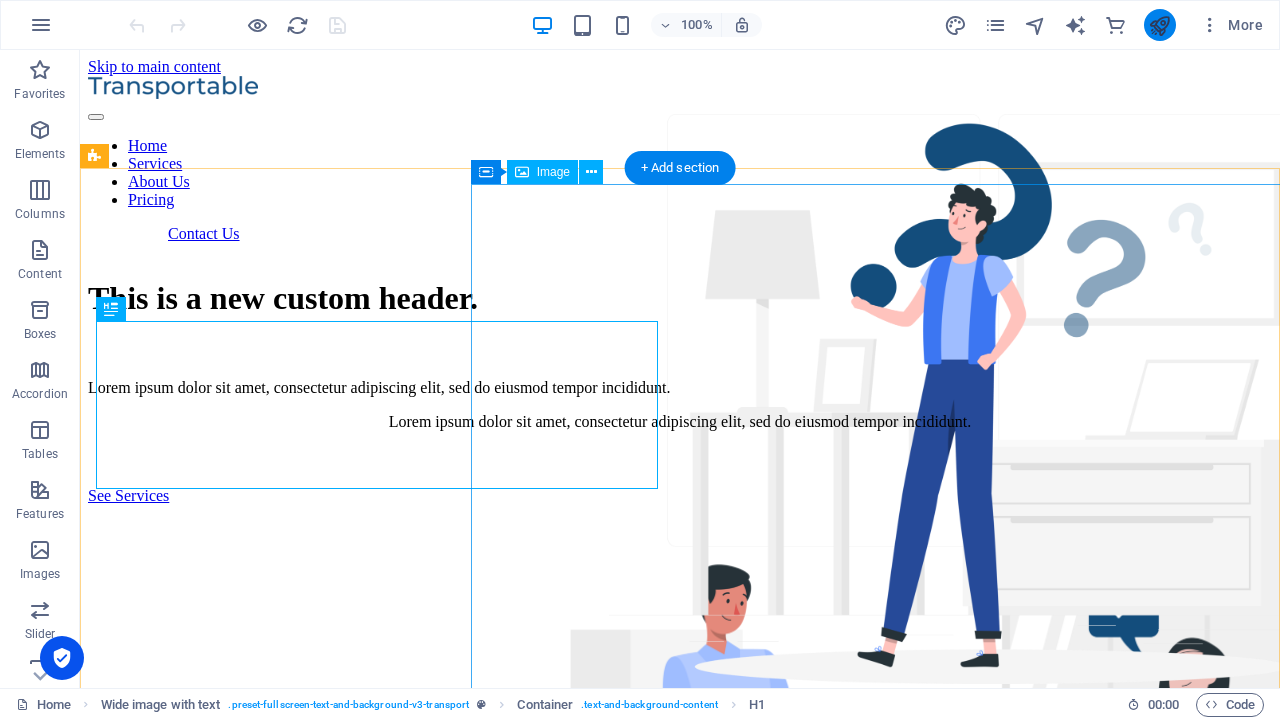 click at bounding box center (1159, 25) 